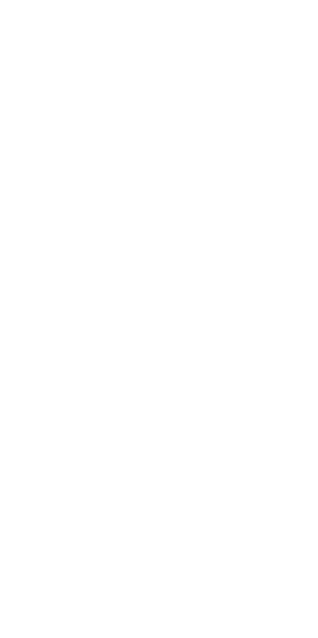 scroll, scrollTop: 0, scrollLeft: 0, axis: both 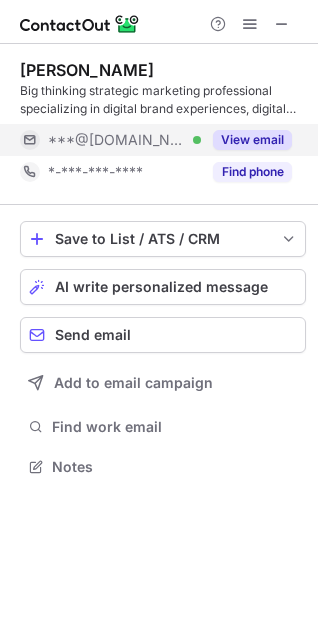 click on "View email" at bounding box center (252, 140) 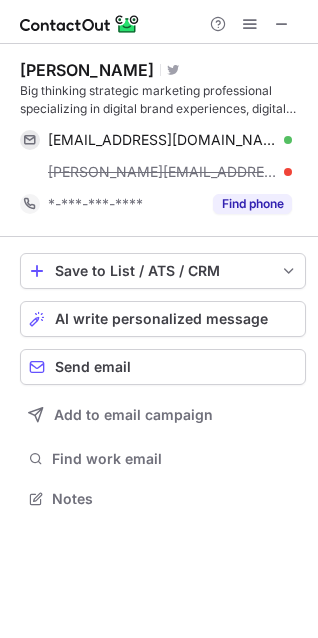 scroll, scrollTop: 10, scrollLeft: 10, axis: both 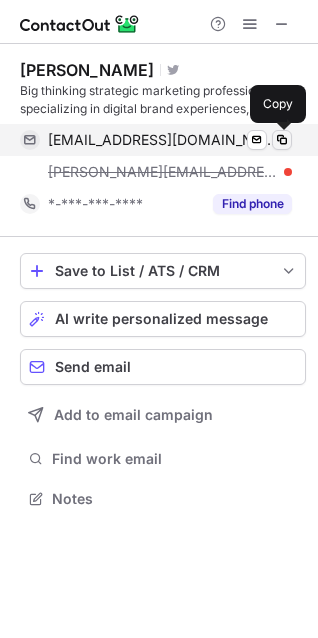 click at bounding box center [282, 140] 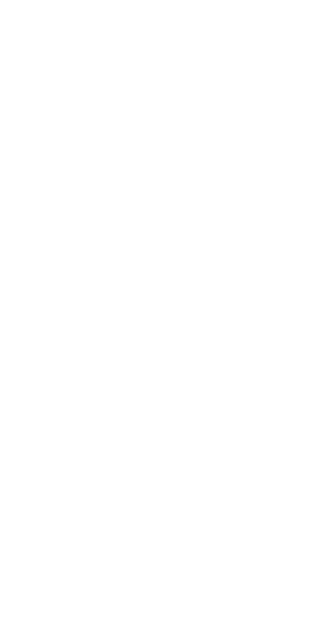 scroll, scrollTop: 0, scrollLeft: 0, axis: both 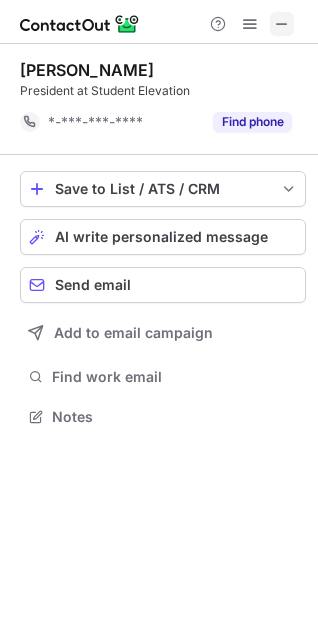 click at bounding box center (282, 24) 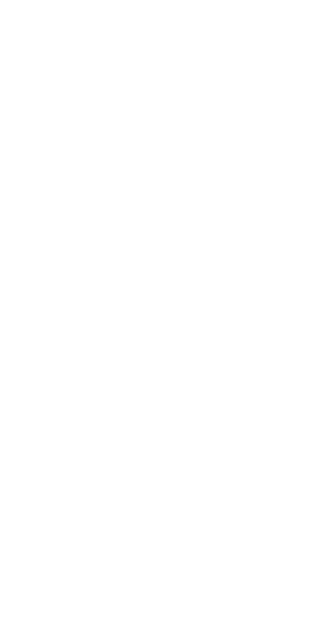 scroll, scrollTop: 0, scrollLeft: 0, axis: both 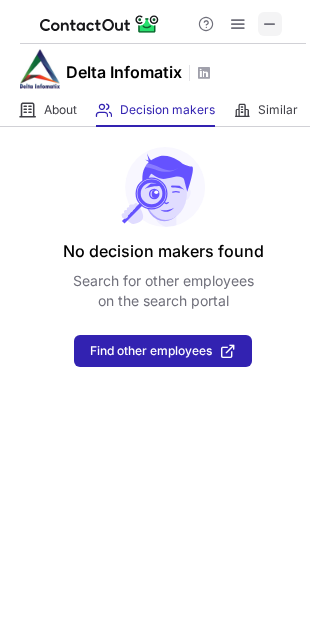 click at bounding box center [270, 24] 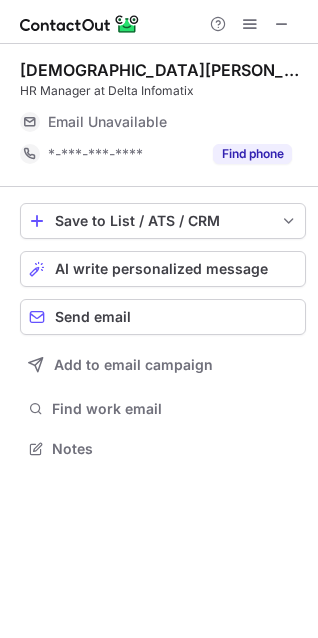 scroll, scrollTop: 10, scrollLeft: 10, axis: both 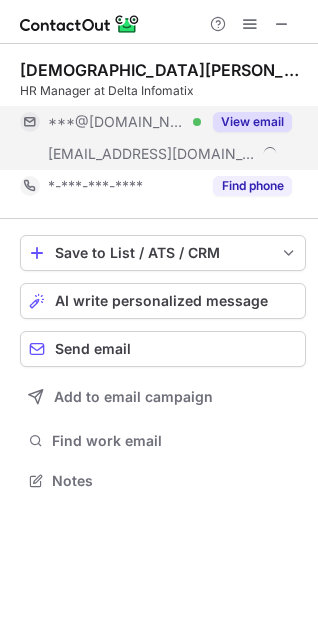 click on "View email" at bounding box center (252, 122) 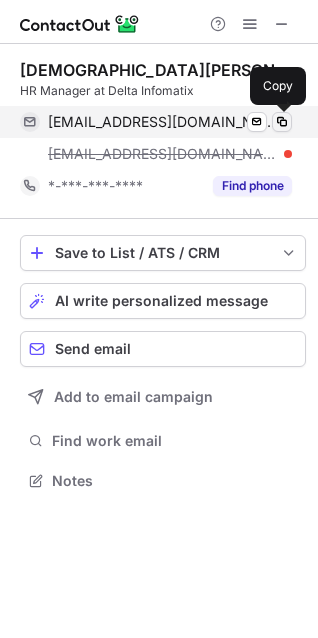 click at bounding box center [282, 122] 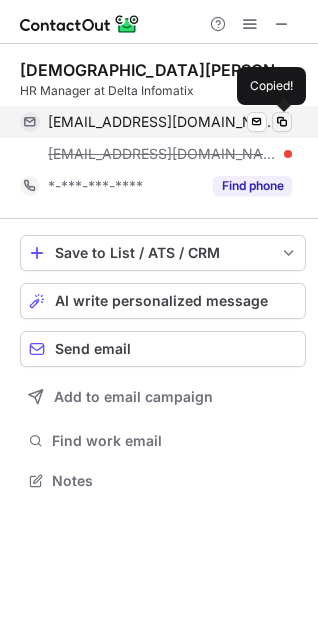 click at bounding box center [282, 122] 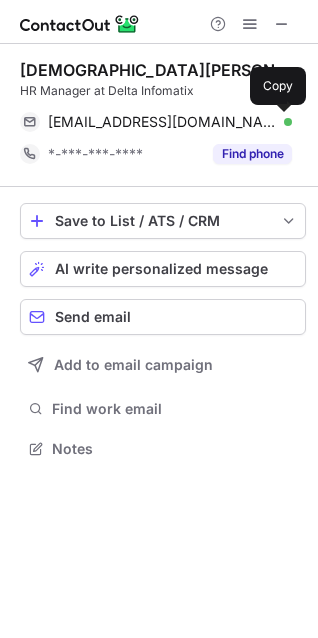 scroll, scrollTop: 435, scrollLeft: 318, axis: both 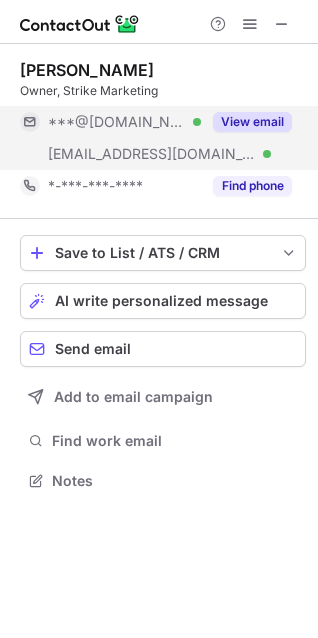 click on "View email" at bounding box center [252, 122] 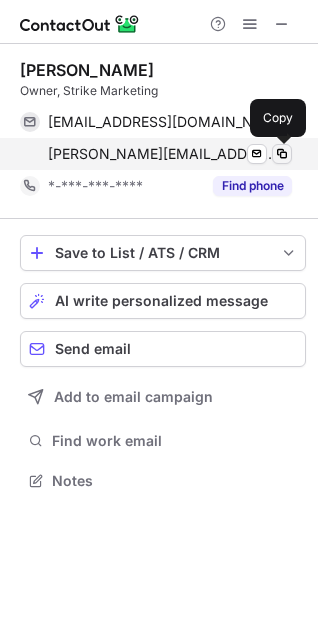 click at bounding box center (282, 154) 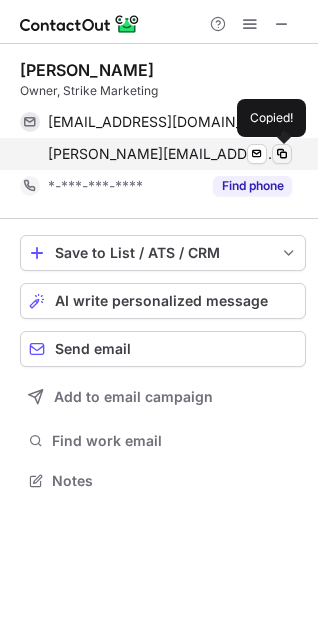 click at bounding box center [282, 154] 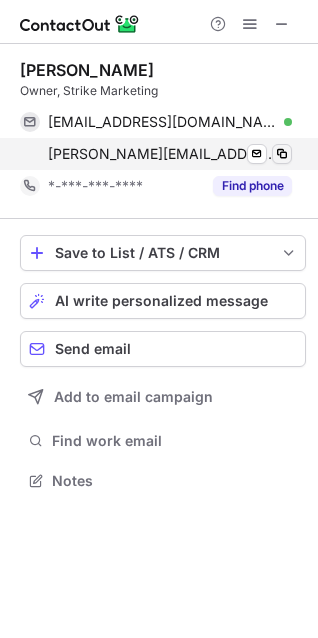 click at bounding box center (282, 154) 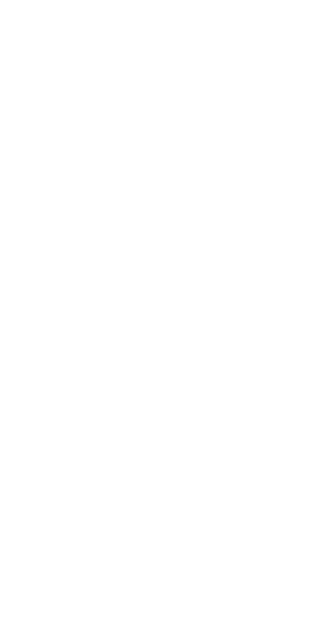 scroll, scrollTop: 0, scrollLeft: 0, axis: both 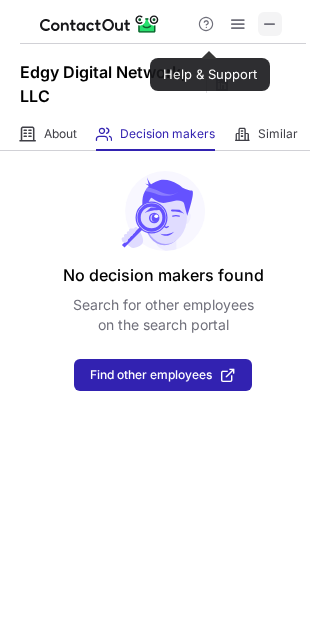 click at bounding box center [270, 24] 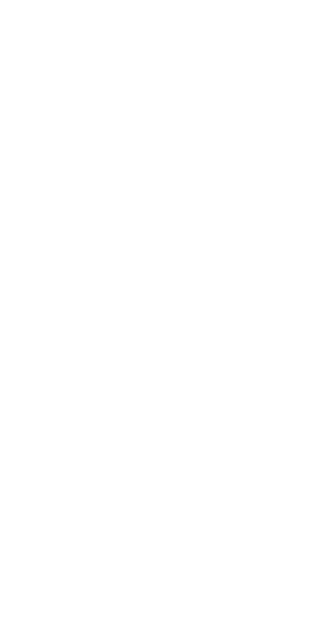 scroll, scrollTop: 0, scrollLeft: 0, axis: both 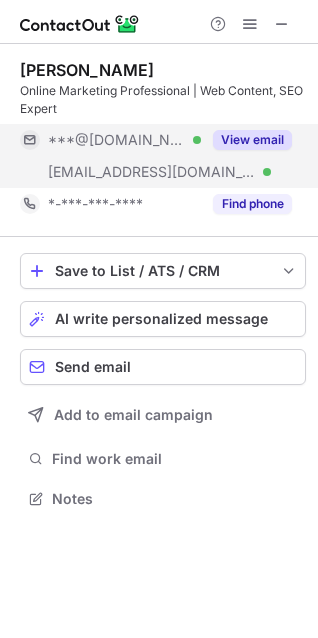 click on "View email" at bounding box center [252, 140] 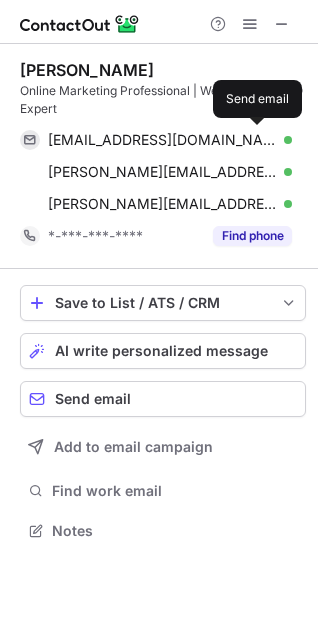 scroll, scrollTop: 10, scrollLeft: 10, axis: both 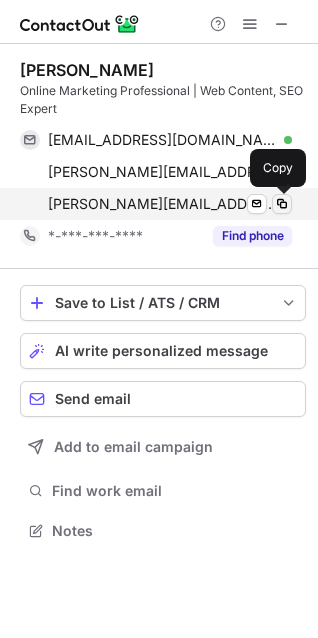 click at bounding box center (282, 204) 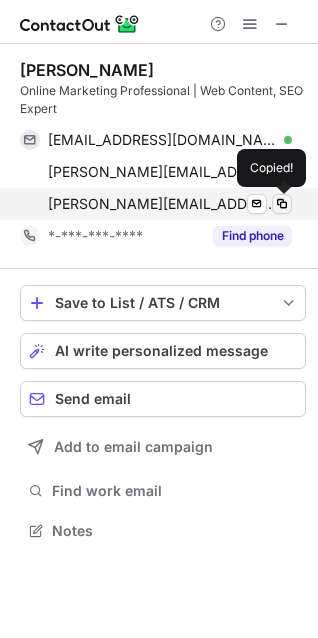 click at bounding box center (282, 204) 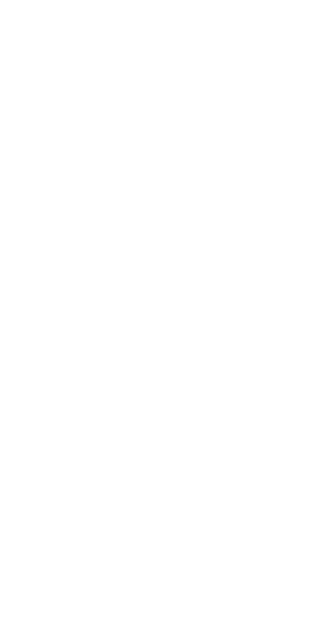 scroll, scrollTop: 0, scrollLeft: 0, axis: both 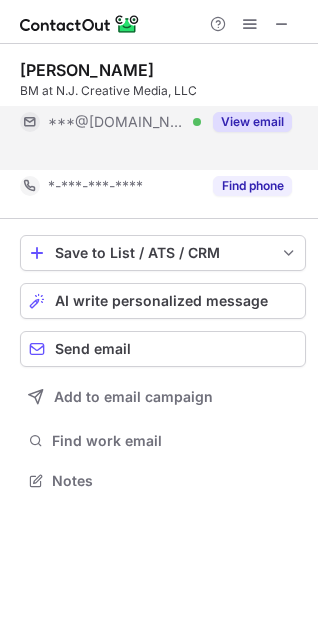 click on "View email" at bounding box center [252, 122] 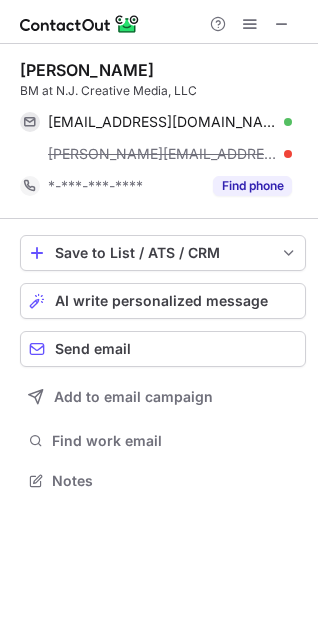 scroll, scrollTop: 10, scrollLeft: 10, axis: both 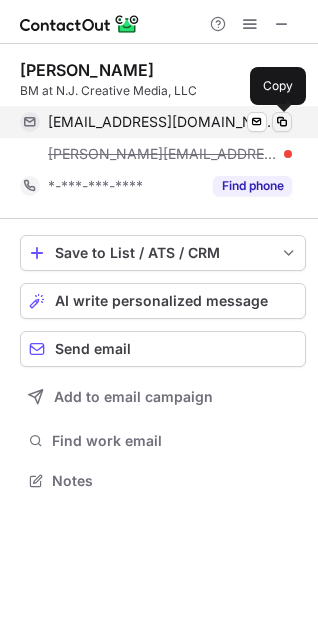 click at bounding box center (282, 122) 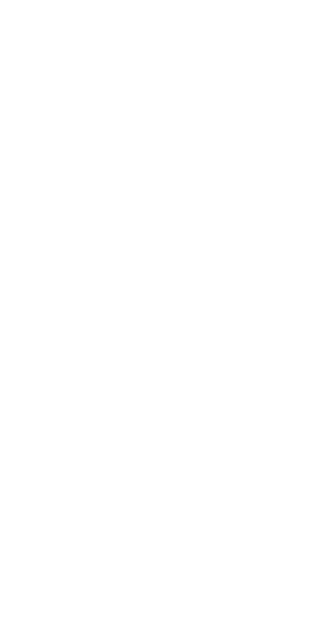 scroll, scrollTop: 0, scrollLeft: 0, axis: both 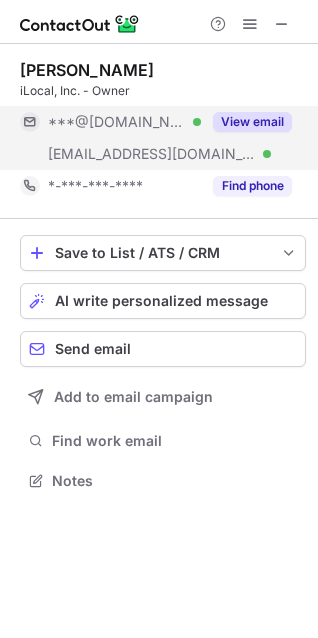 click on "View email" at bounding box center [252, 122] 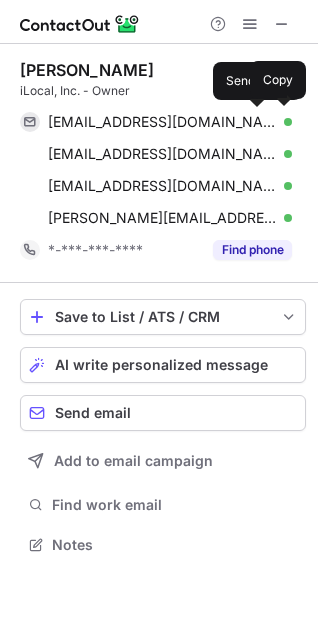 scroll, scrollTop: 10, scrollLeft: 10, axis: both 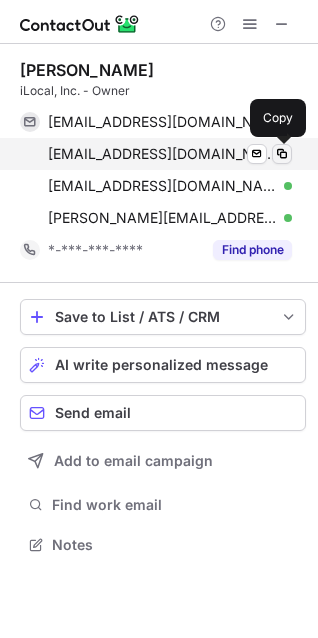 click at bounding box center [282, 154] 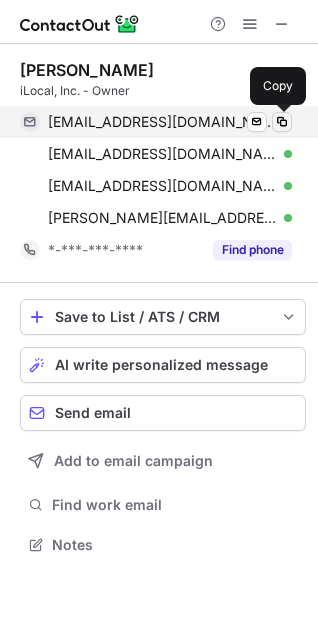 click at bounding box center (282, 122) 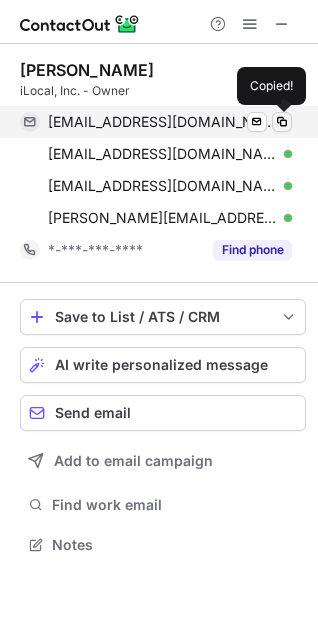 click at bounding box center (282, 122) 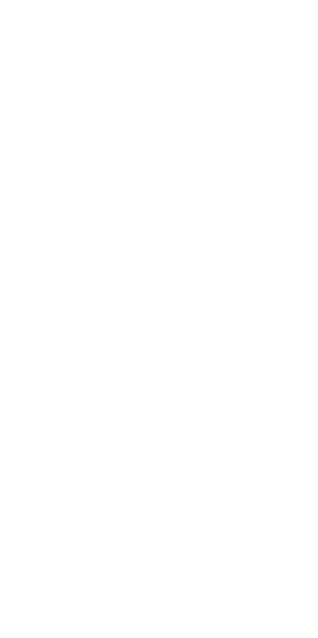 scroll, scrollTop: 0, scrollLeft: 0, axis: both 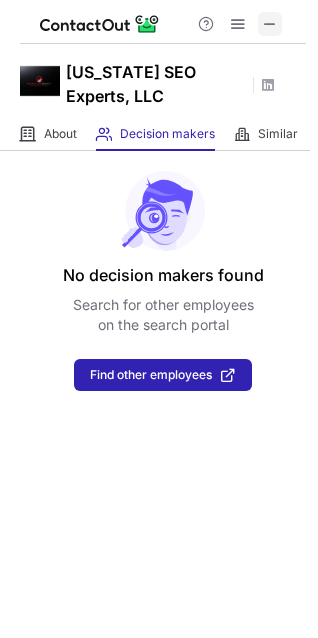 click at bounding box center (270, 24) 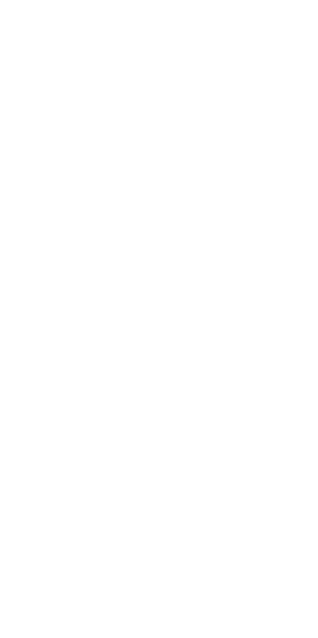 scroll, scrollTop: 0, scrollLeft: 0, axis: both 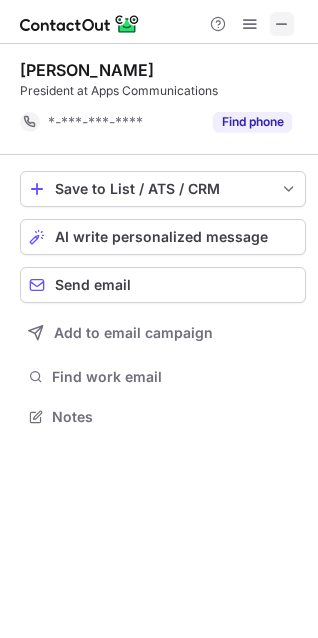 click at bounding box center (282, 24) 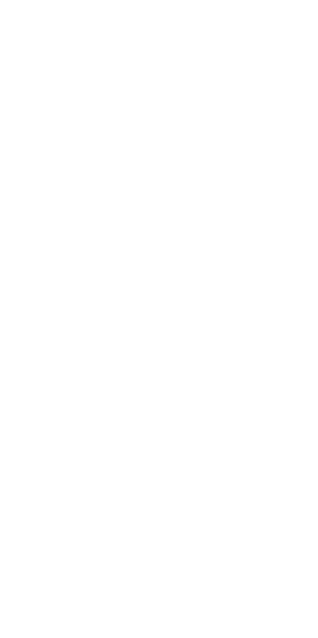 scroll, scrollTop: 0, scrollLeft: 0, axis: both 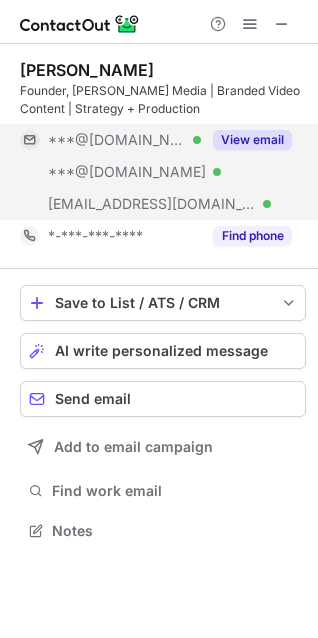 click on "View email" at bounding box center [252, 140] 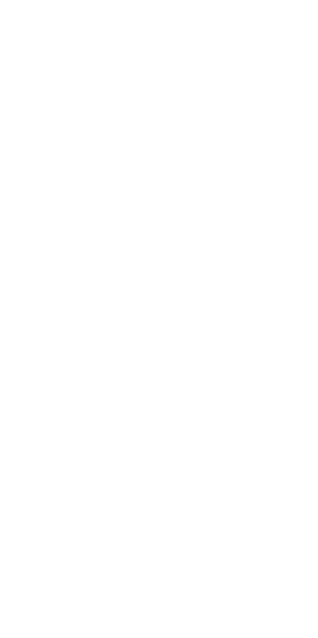 scroll, scrollTop: 0, scrollLeft: 0, axis: both 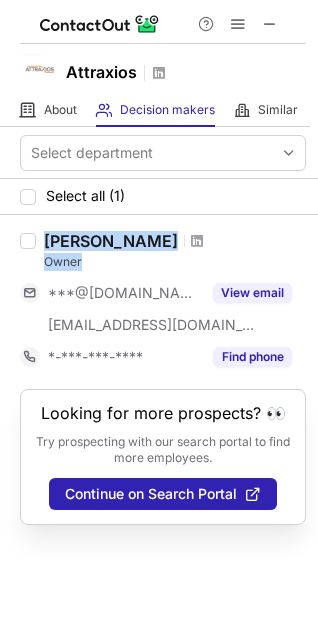 drag, startPoint x: 43, startPoint y: 240, endPoint x: 92, endPoint y: 257, distance: 51.86521 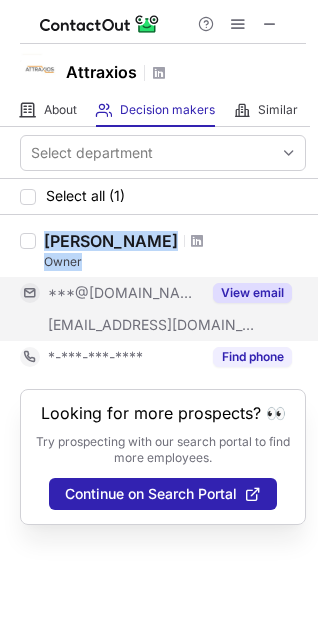 click on "View email" at bounding box center [252, 293] 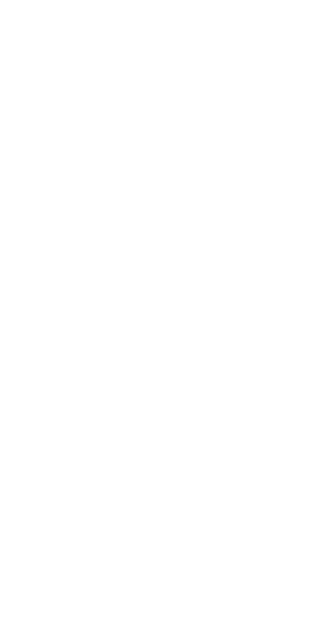 scroll, scrollTop: 0, scrollLeft: 0, axis: both 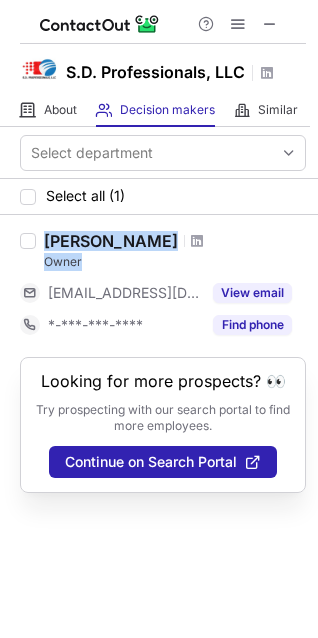 drag, startPoint x: 43, startPoint y: 237, endPoint x: 90, endPoint y: 261, distance: 52.773098 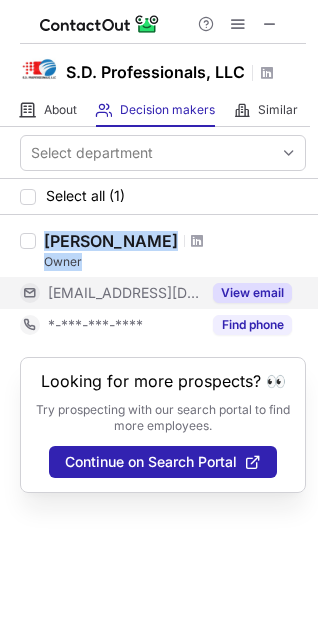 click on "View email" at bounding box center [252, 293] 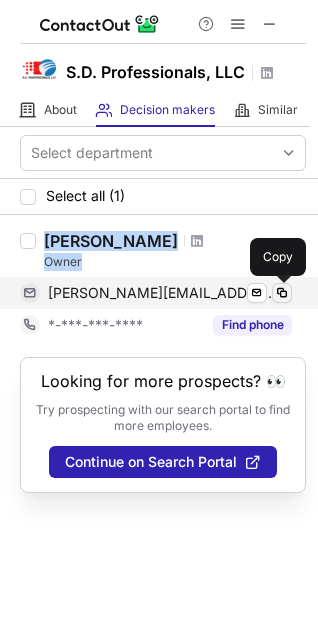 click at bounding box center (282, 293) 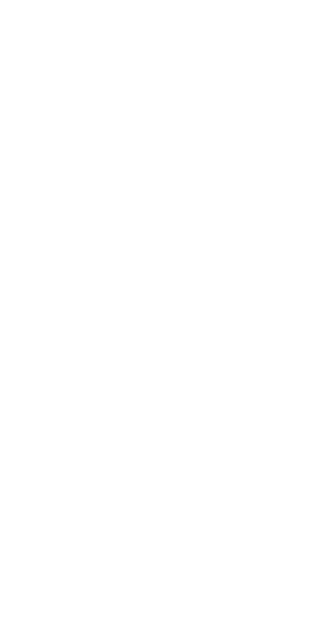 scroll, scrollTop: 0, scrollLeft: 0, axis: both 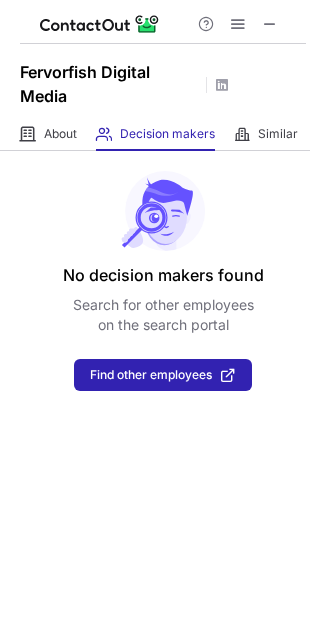 click at bounding box center (270, 24) 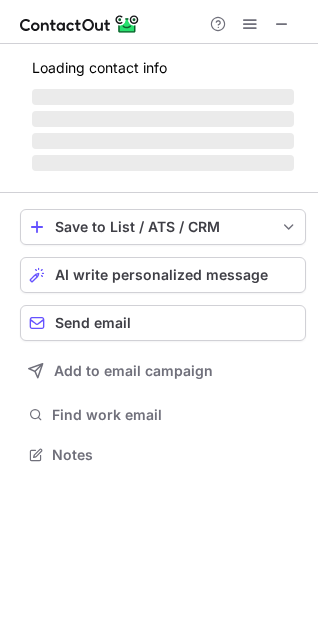 scroll, scrollTop: 10, scrollLeft: 10, axis: both 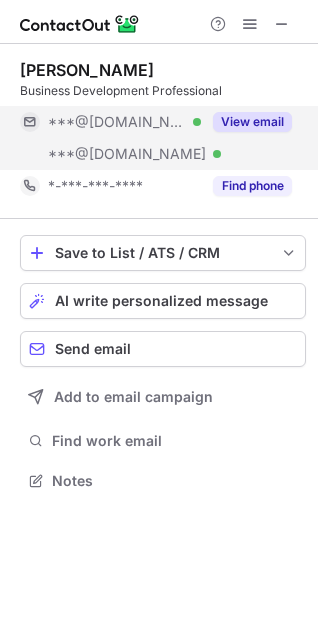 click on "View email" at bounding box center (252, 122) 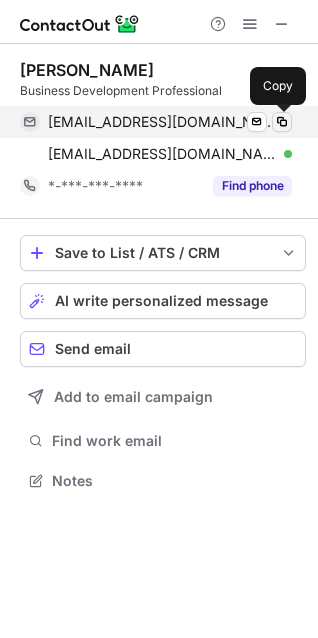 click at bounding box center [282, 122] 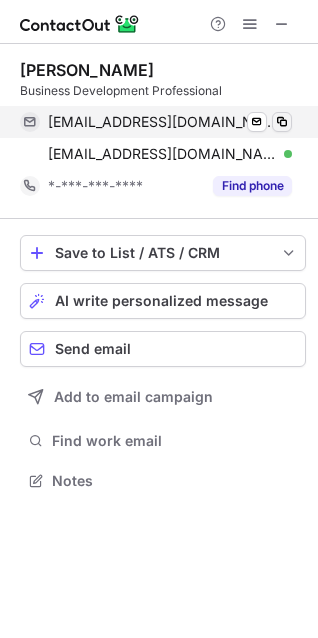 click at bounding box center [282, 122] 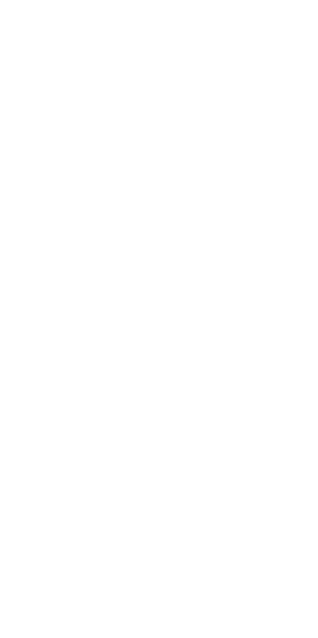 scroll, scrollTop: 0, scrollLeft: 0, axis: both 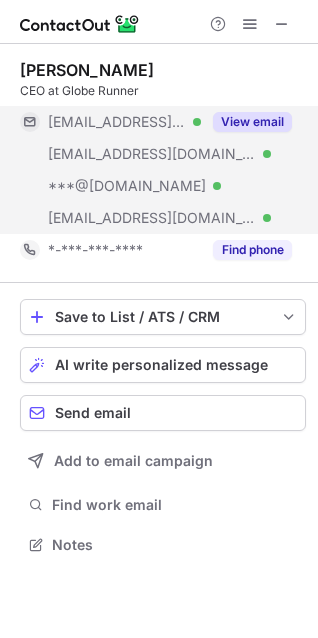 click on "View email" at bounding box center [252, 122] 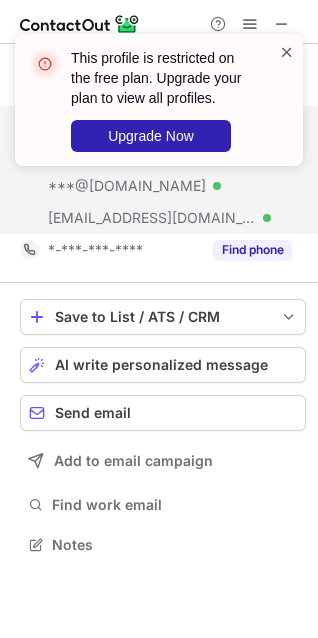 click at bounding box center (287, 52) 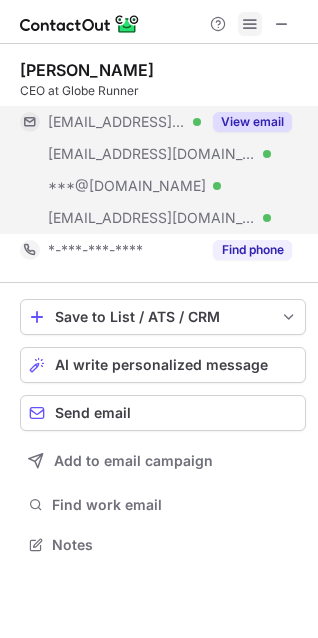 click at bounding box center [250, 24] 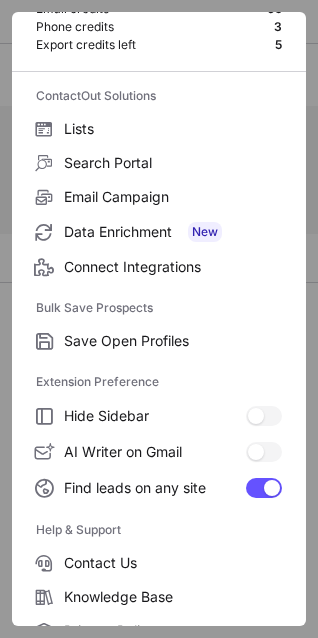 scroll, scrollTop: 94, scrollLeft: 0, axis: vertical 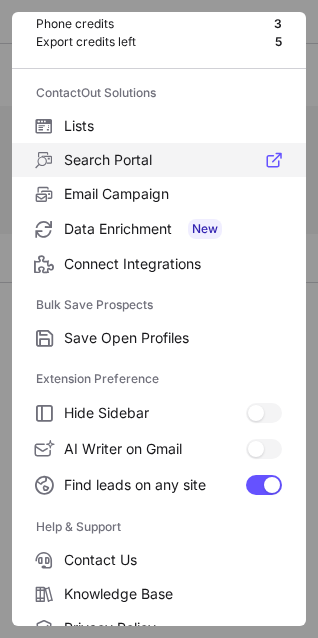 click on "Search Portal" at bounding box center [173, 160] 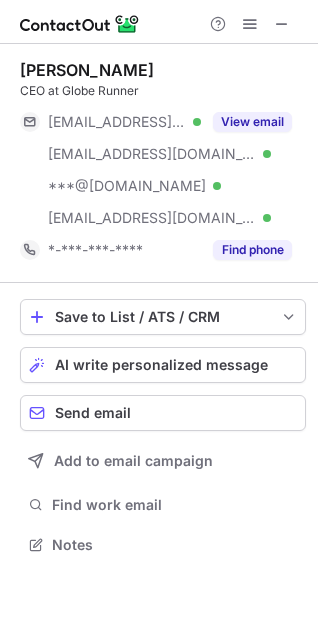scroll, scrollTop: 10, scrollLeft: 10, axis: both 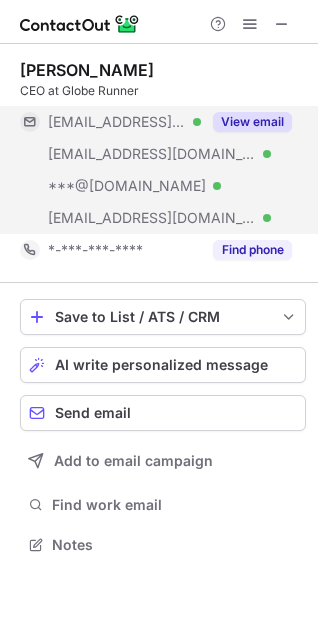 click on "View email" at bounding box center [252, 122] 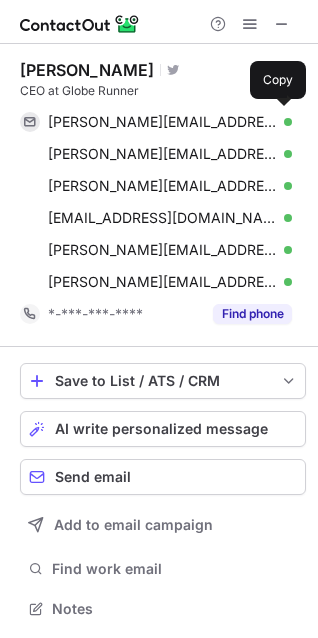 scroll, scrollTop: 10, scrollLeft: 10, axis: both 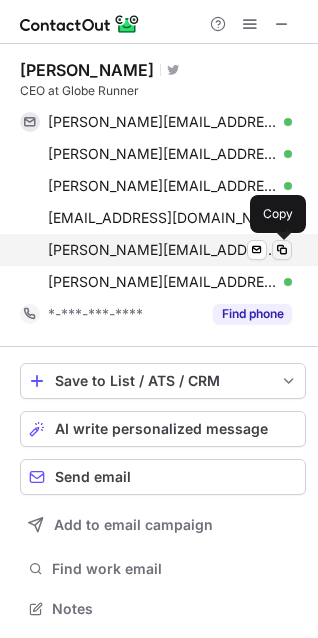 click at bounding box center [282, 250] 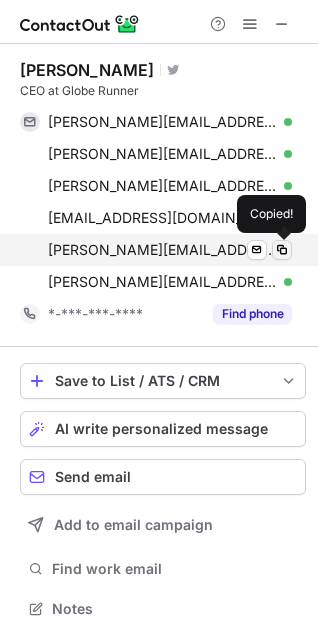 click at bounding box center (282, 250) 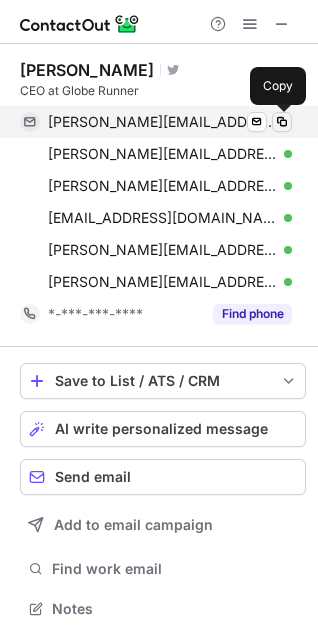 click at bounding box center [282, 122] 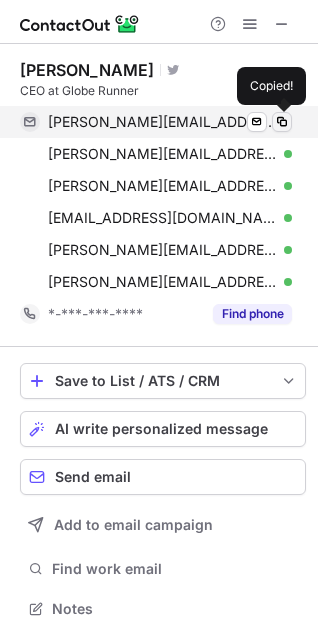 click at bounding box center (282, 122) 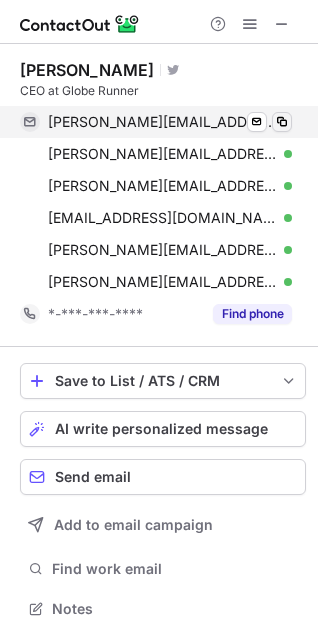 click at bounding box center (282, 122) 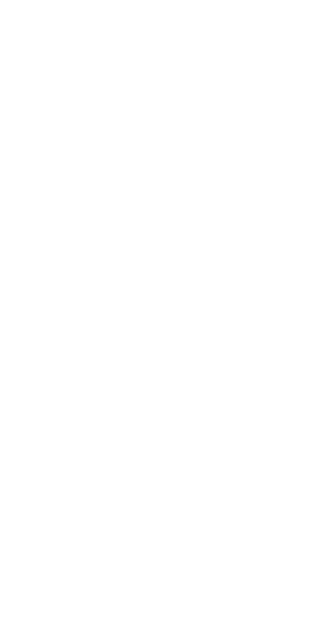 scroll, scrollTop: 0, scrollLeft: 0, axis: both 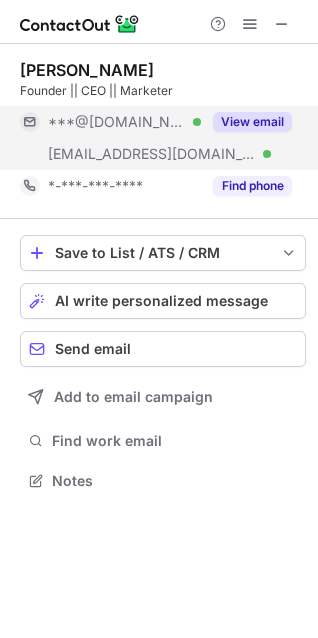 click on "View email" at bounding box center [252, 122] 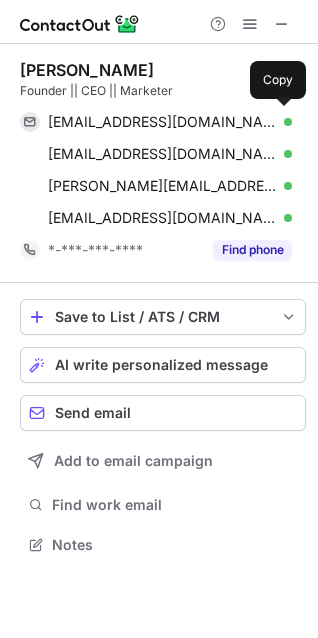 scroll, scrollTop: 10, scrollLeft: 10, axis: both 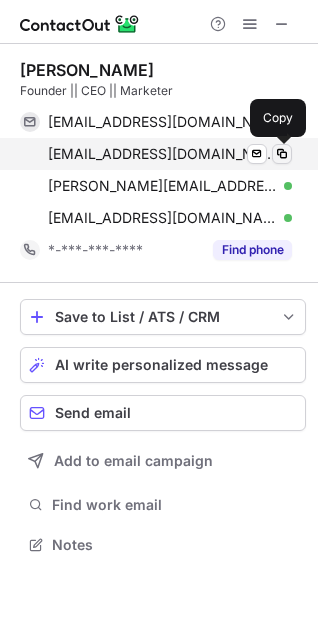 click at bounding box center (282, 154) 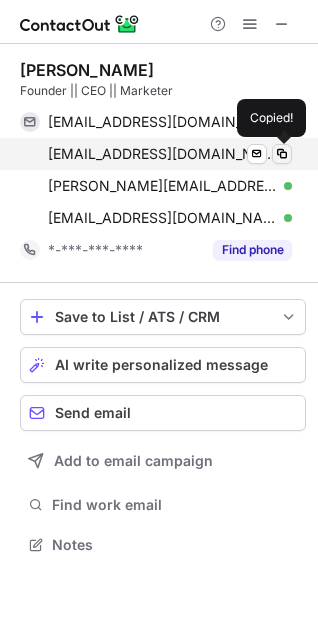 click at bounding box center (282, 154) 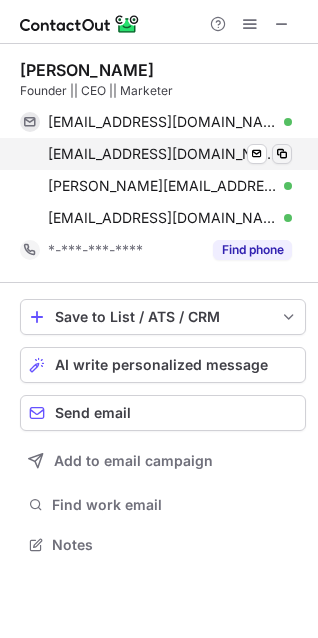 click at bounding box center [282, 154] 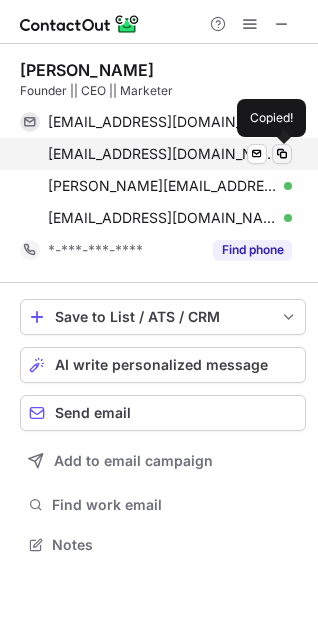 click at bounding box center (282, 154) 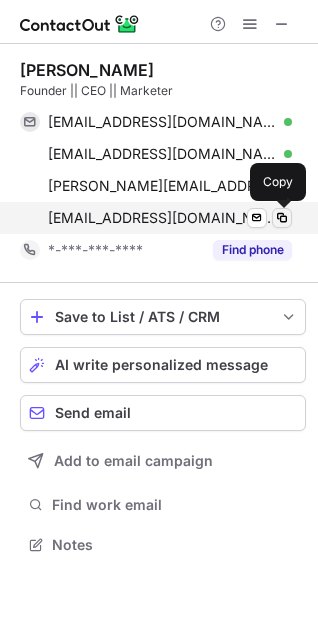 click at bounding box center (282, 218) 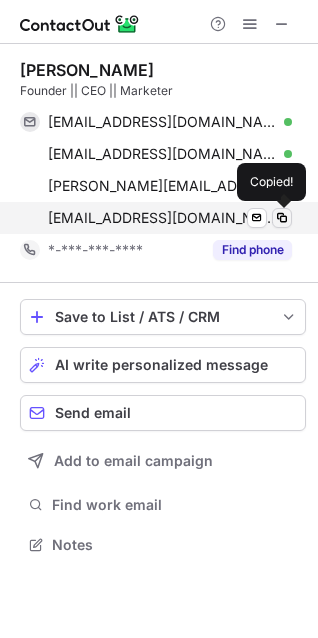 click at bounding box center (282, 218) 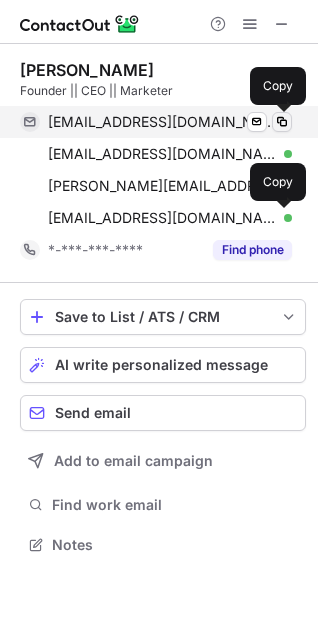 click at bounding box center [282, 122] 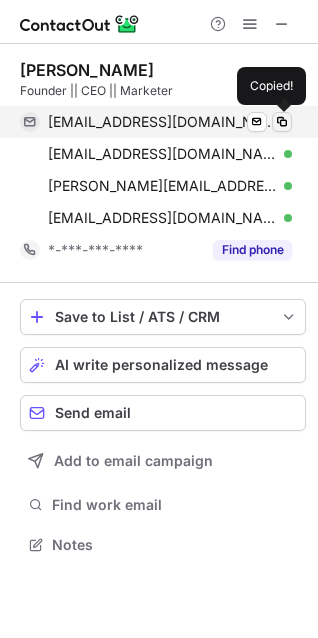 click at bounding box center (282, 122) 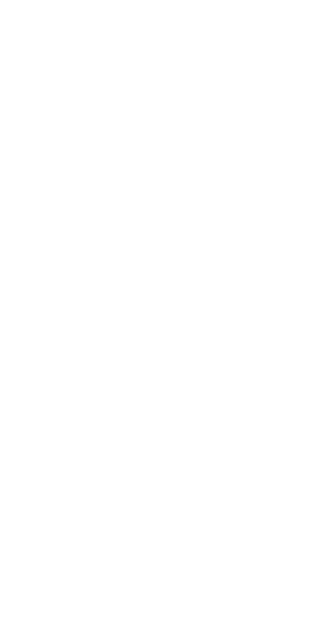 scroll, scrollTop: 0, scrollLeft: 0, axis: both 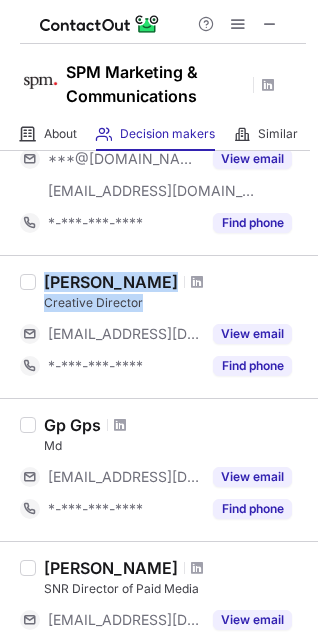 drag, startPoint x: 45, startPoint y: 278, endPoint x: 152, endPoint y: 304, distance: 110.11358 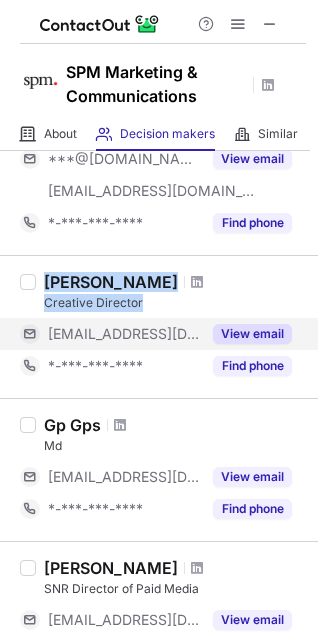 click on "View email" at bounding box center (252, 334) 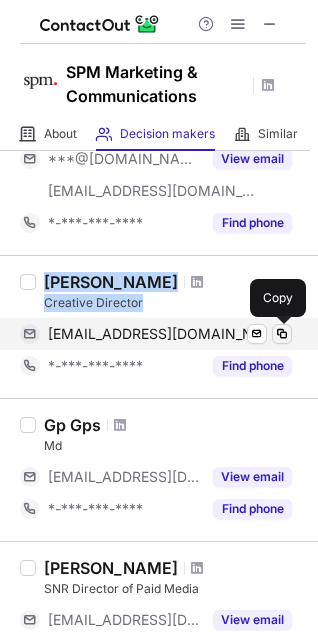 click at bounding box center (282, 334) 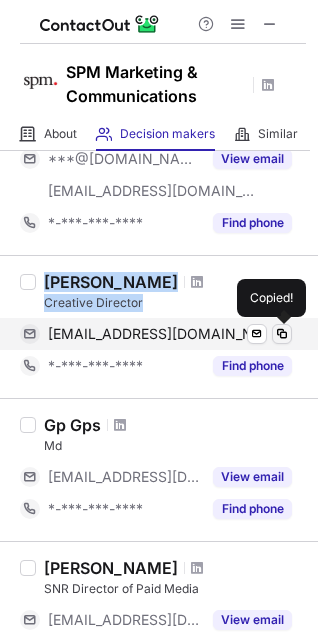 click at bounding box center (282, 334) 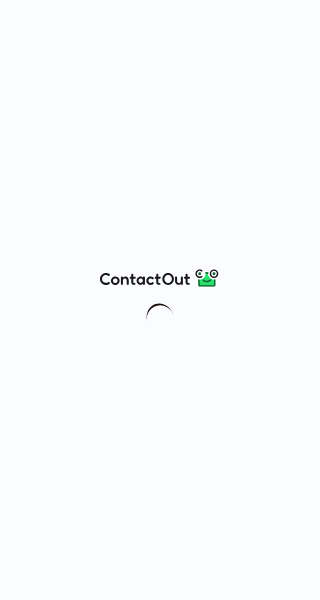 scroll, scrollTop: 0, scrollLeft: 0, axis: both 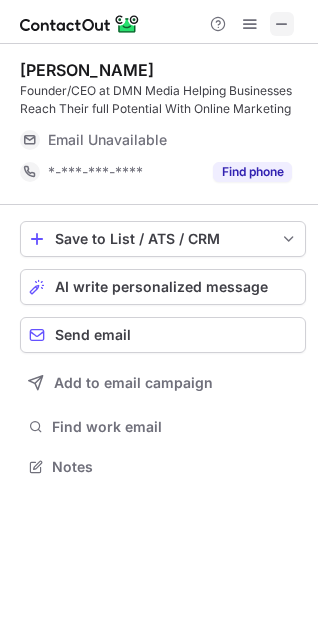 click at bounding box center (282, 24) 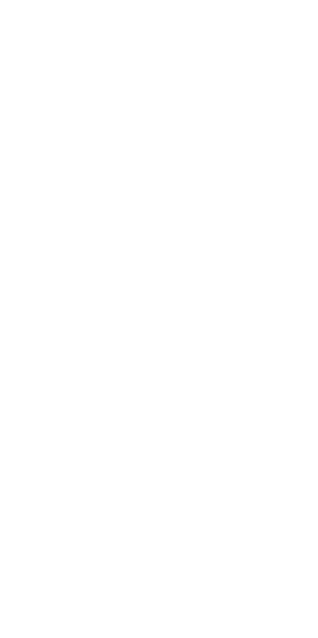 scroll, scrollTop: 0, scrollLeft: 0, axis: both 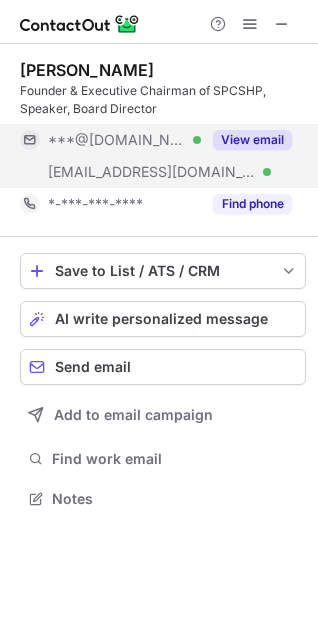click on "View email" at bounding box center [252, 140] 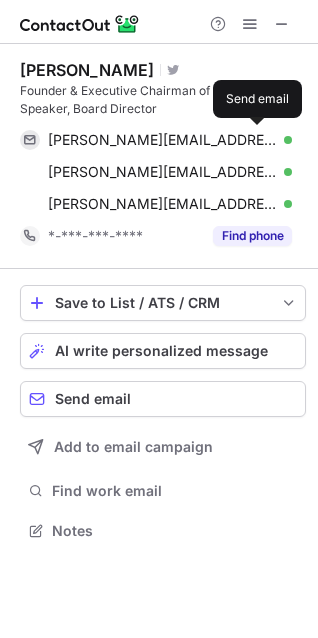 scroll, scrollTop: 10, scrollLeft: 10, axis: both 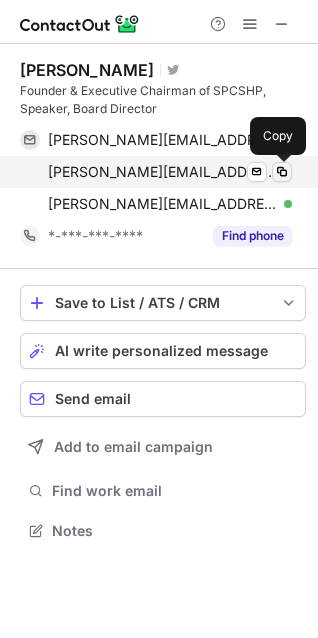 click at bounding box center [282, 172] 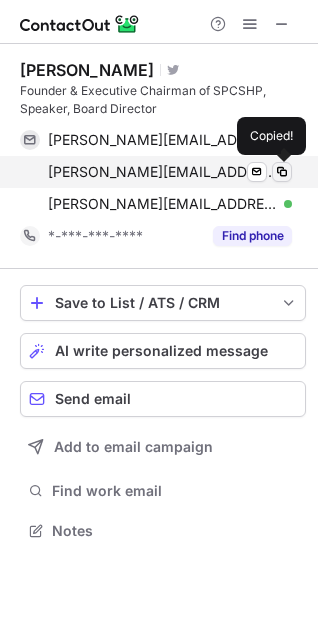 click at bounding box center (282, 172) 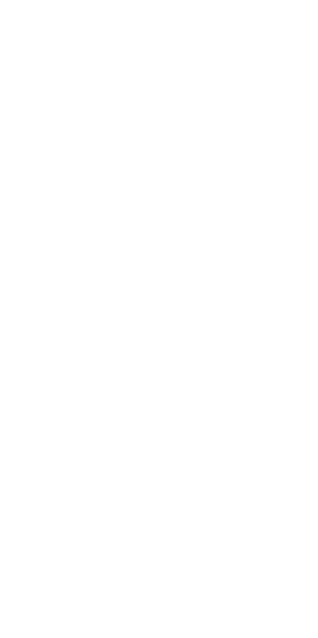 scroll, scrollTop: 0, scrollLeft: 0, axis: both 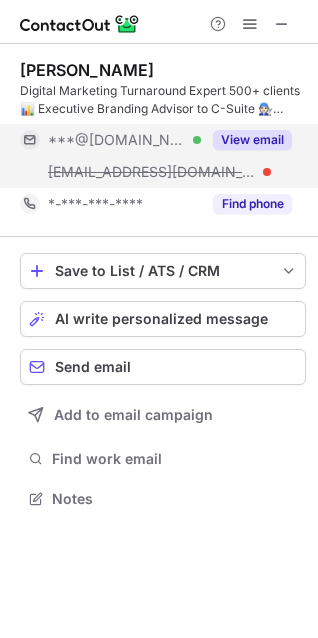 click on "View email" at bounding box center (252, 140) 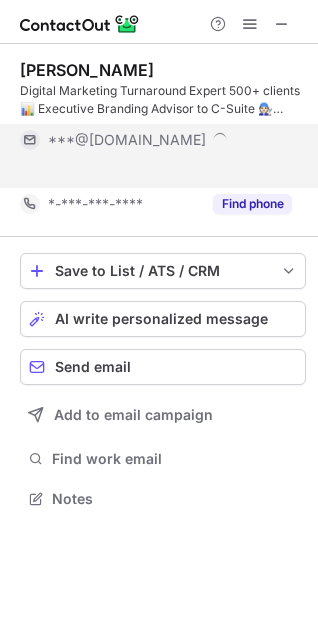scroll, scrollTop: 453, scrollLeft: 318, axis: both 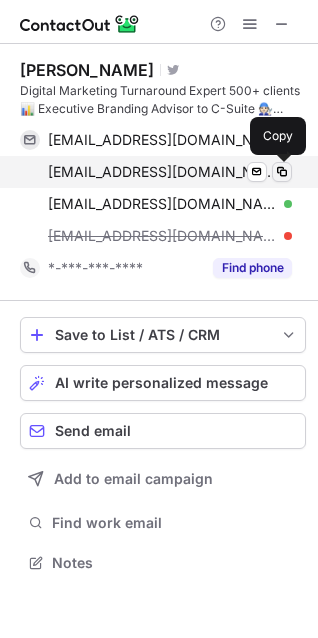 click at bounding box center [282, 172] 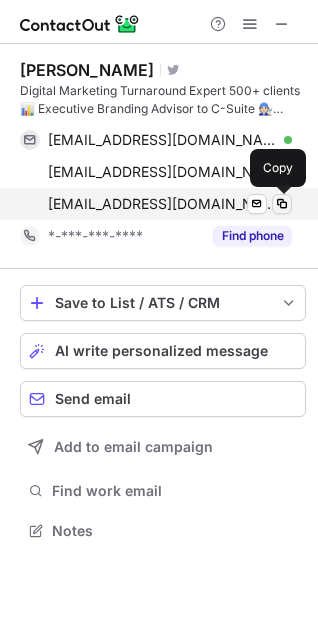 scroll, scrollTop: 517, scrollLeft: 318, axis: both 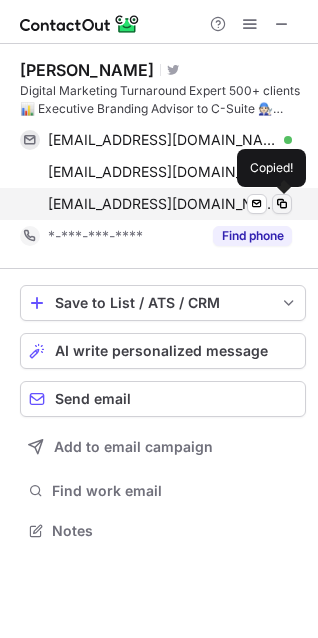 click at bounding box center [282, 204] 